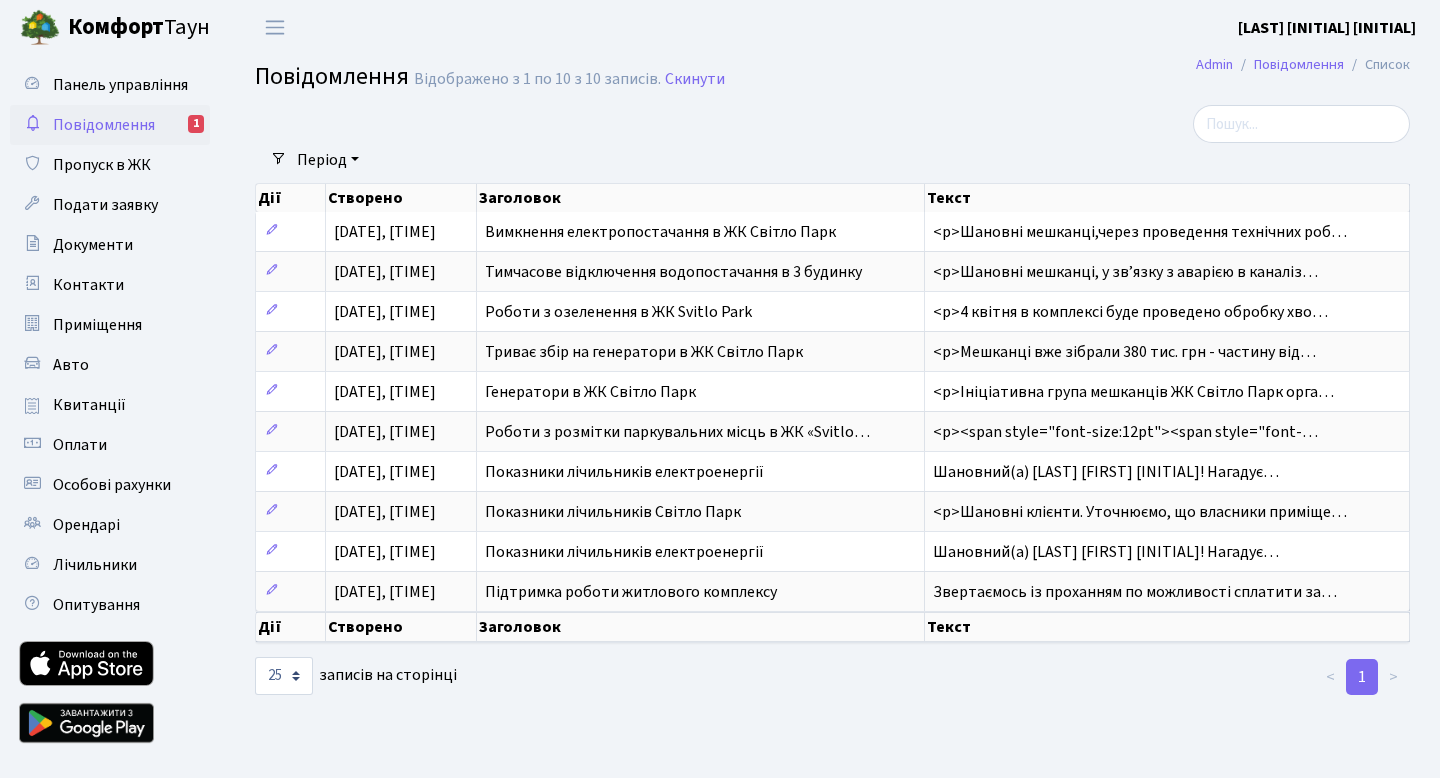 select on "25" 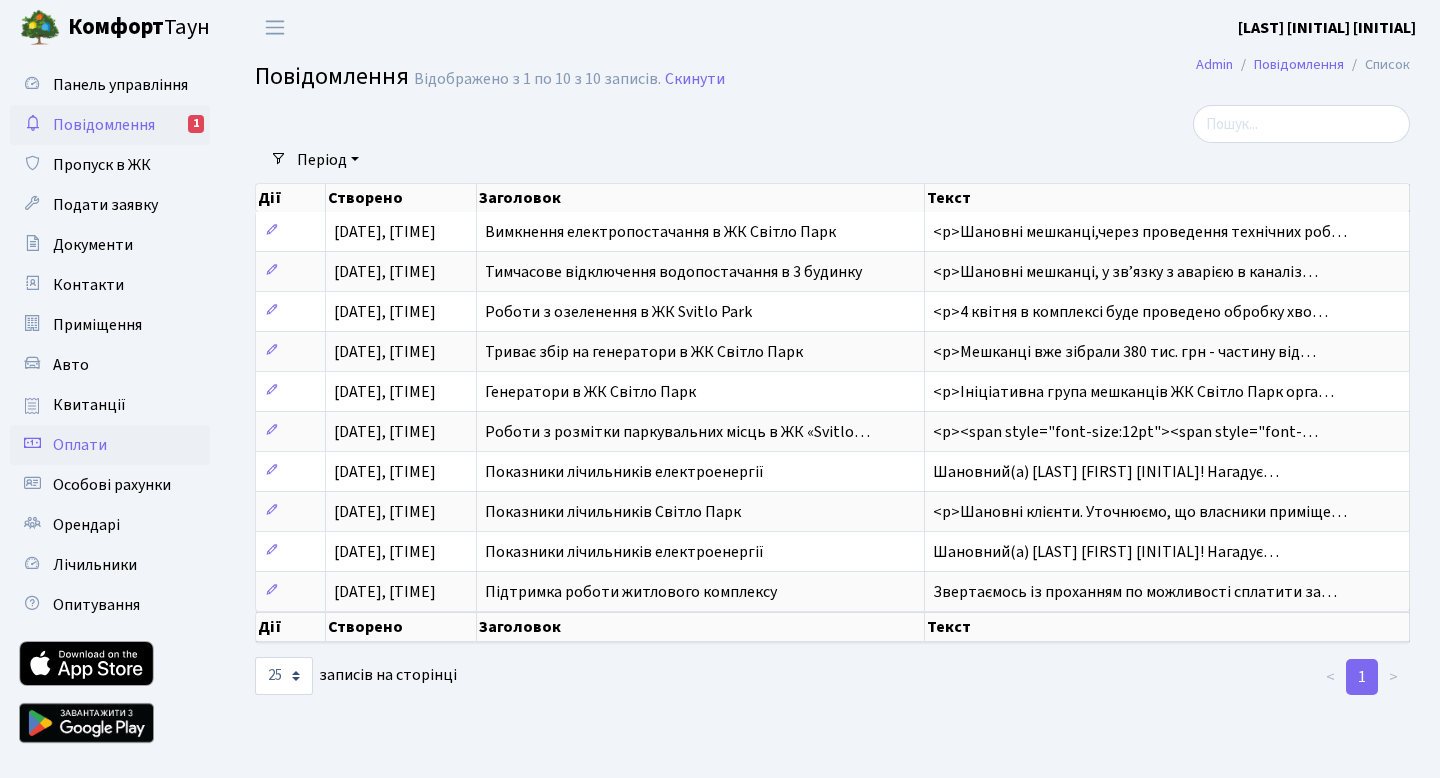 scroll, scrollTop: 0, scrollLeft: 0, axis: both 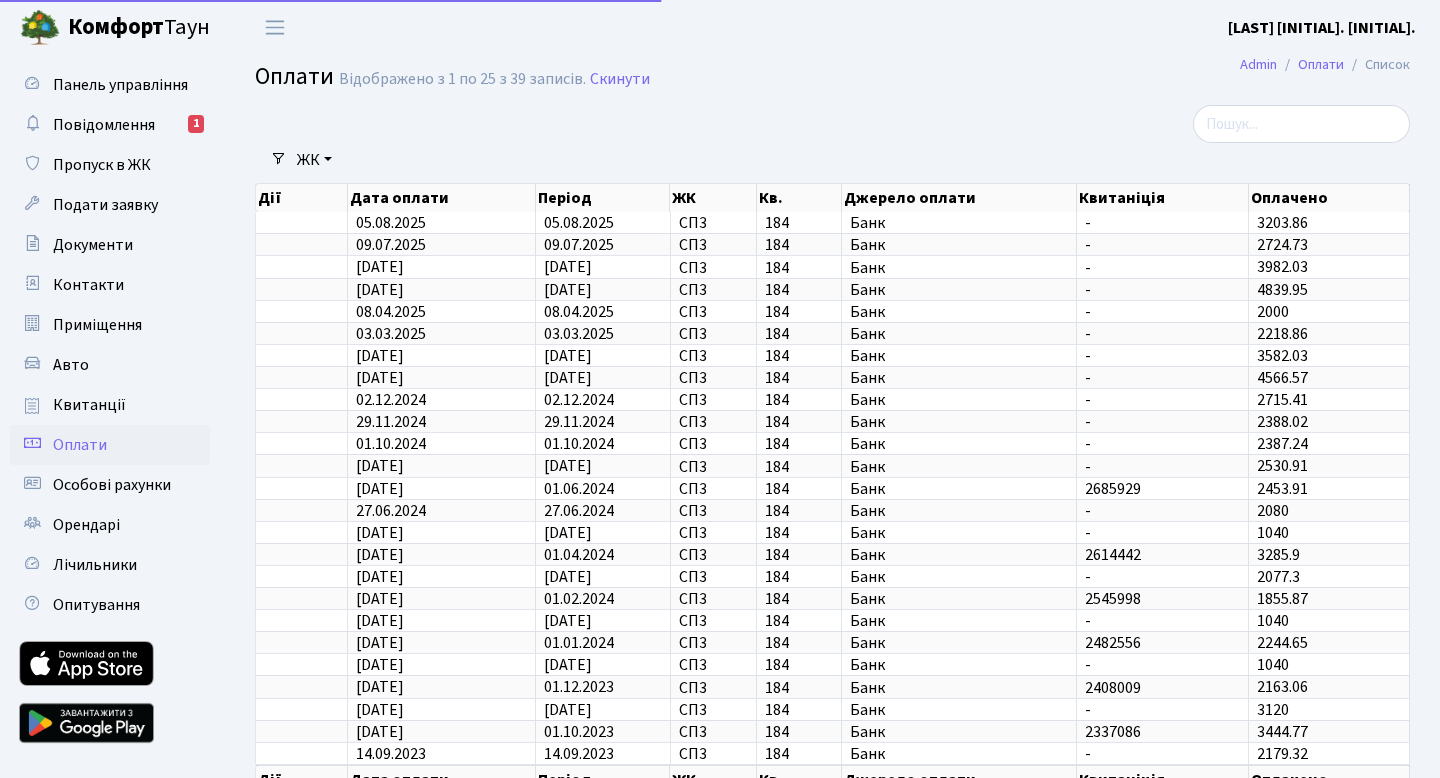 select on "25" 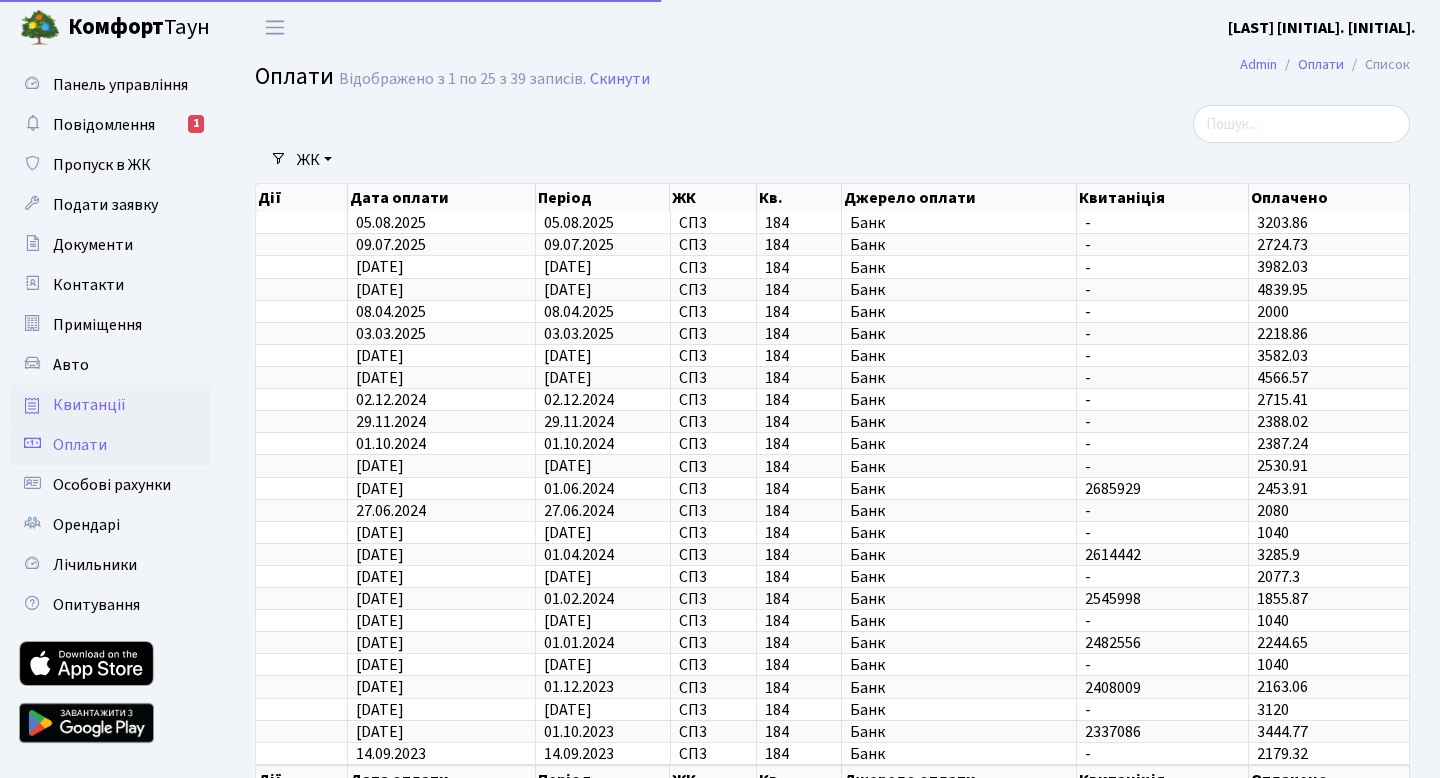 scroll, scrollTop: 0, scrollLeft: 0, axis: both 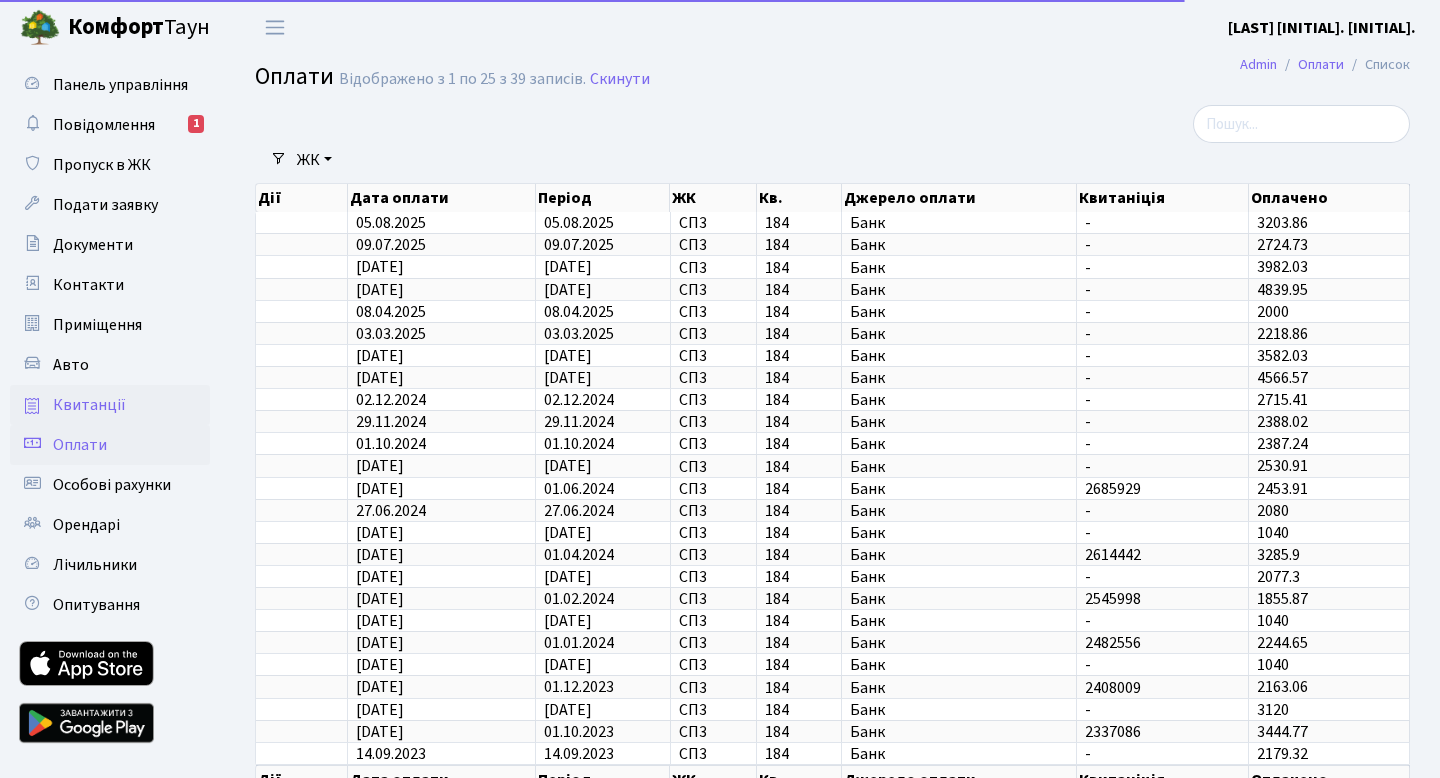 click on "Квитанції" at bounding box center (89, 405) 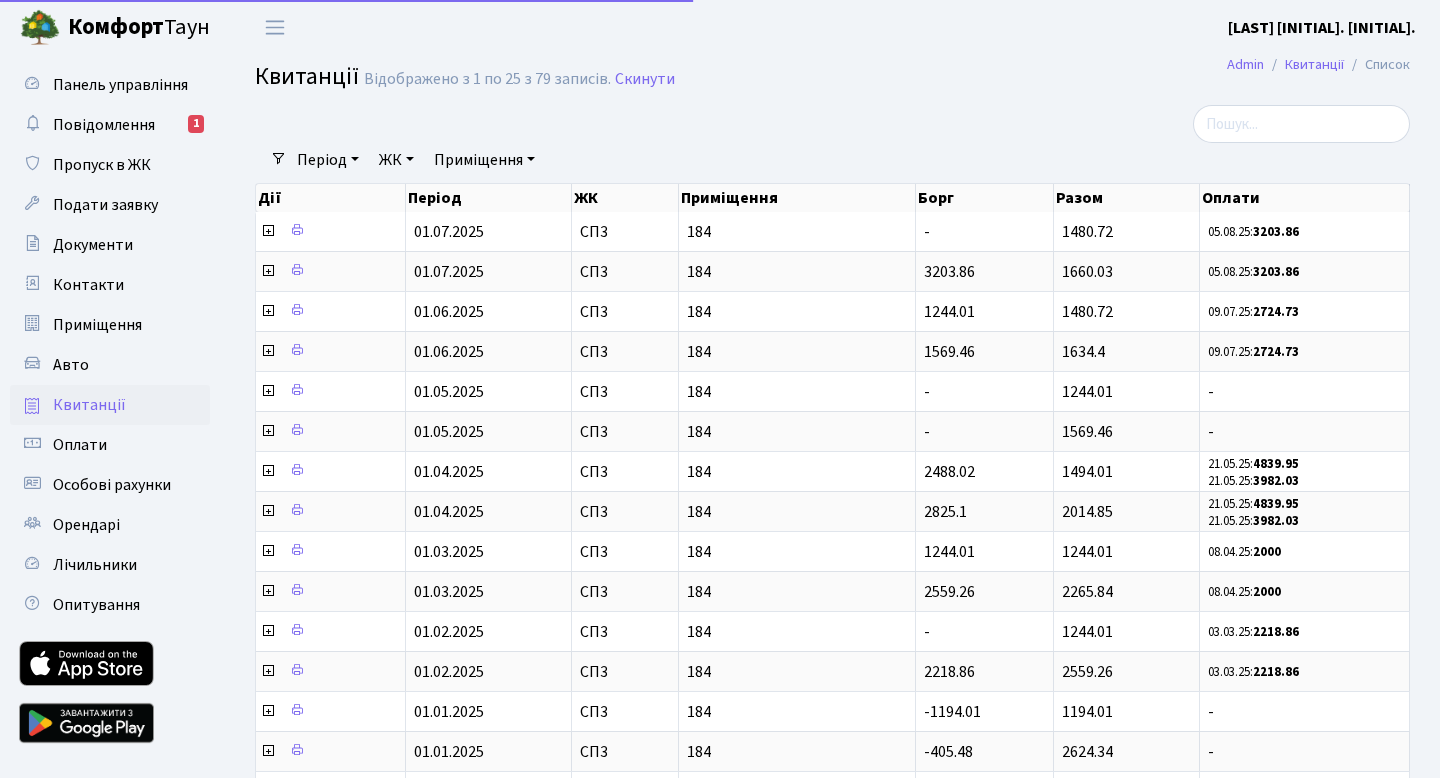 select on "25" 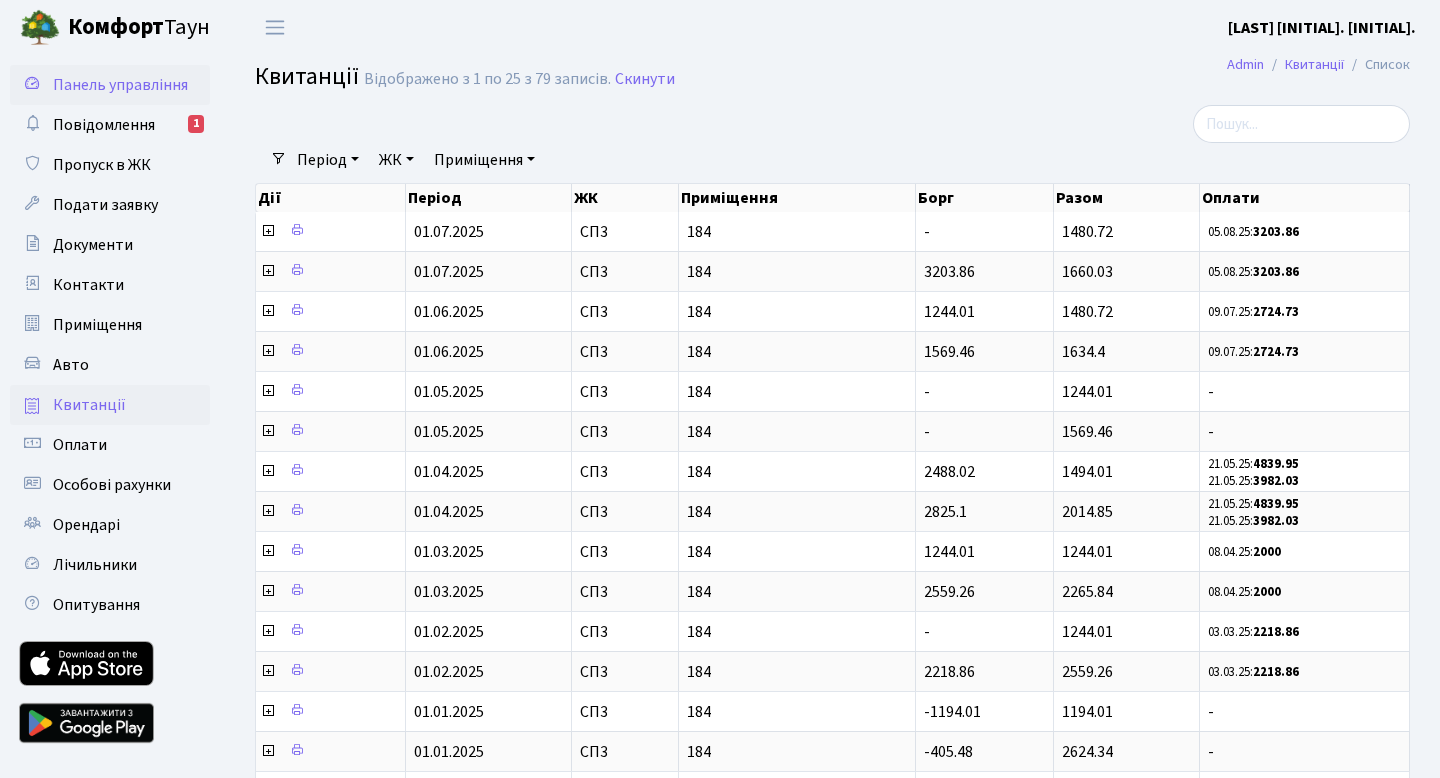 click on "Панель управління" at bounding box center [120, 85] 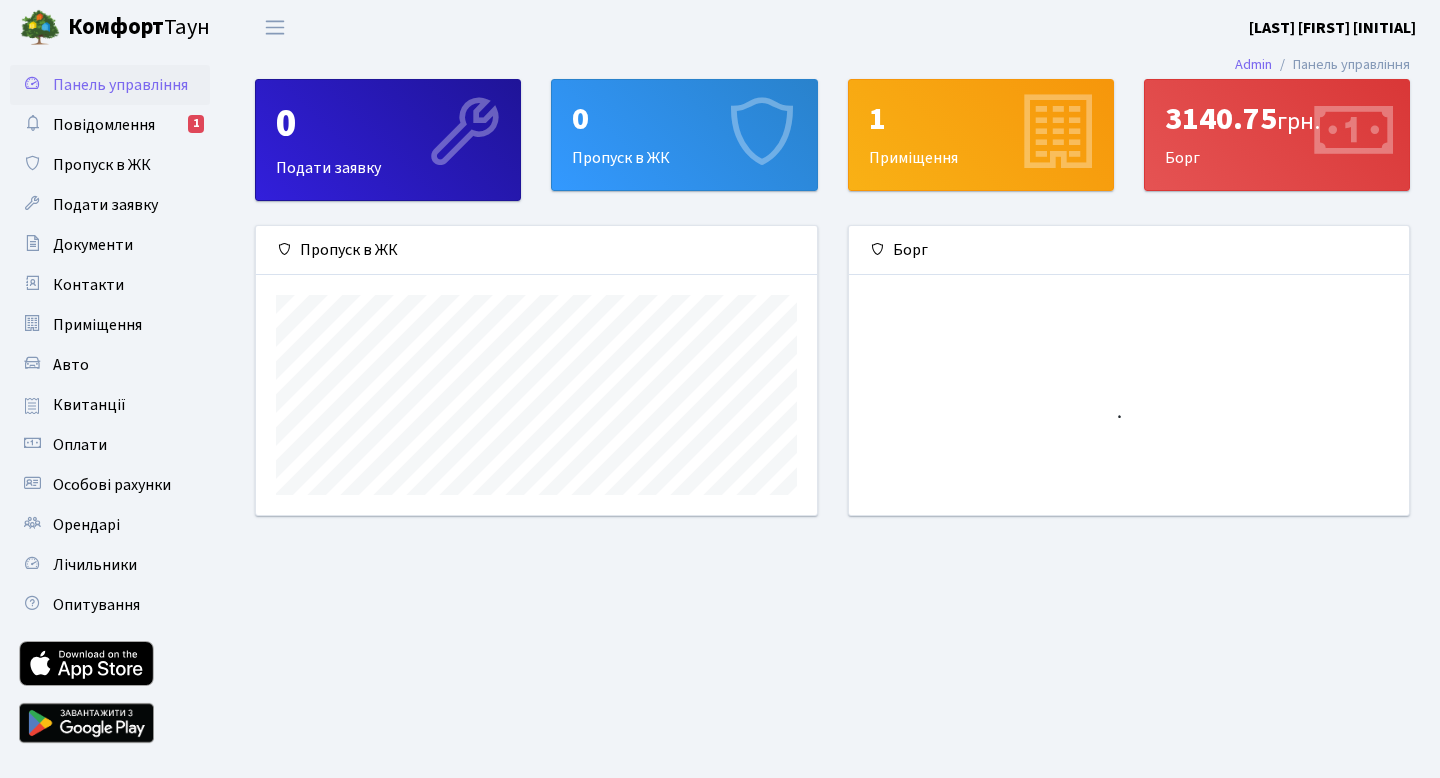 scroll, scrollTop: 0, scrollLeft: 0, axis: both 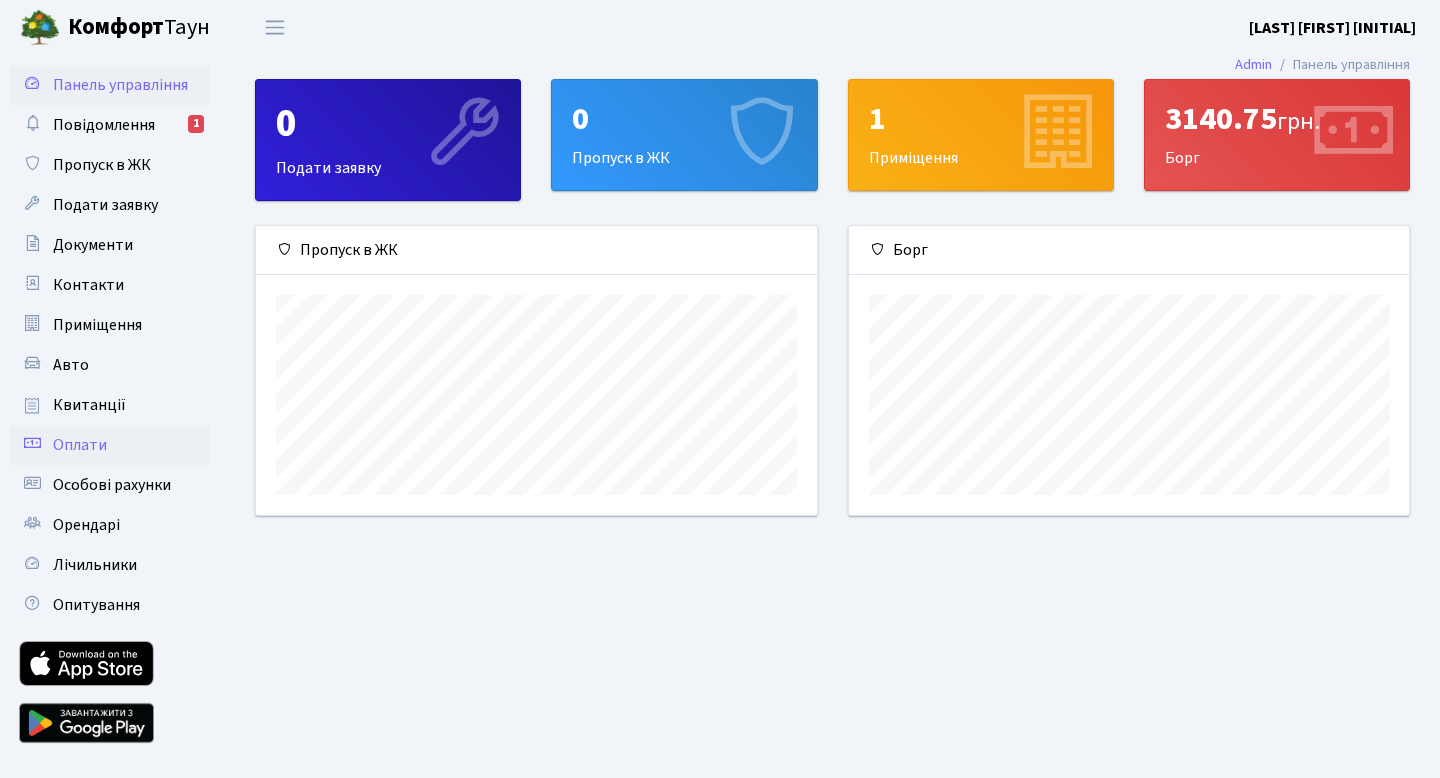 click on "Оплати" at bounding box center (110, 445) 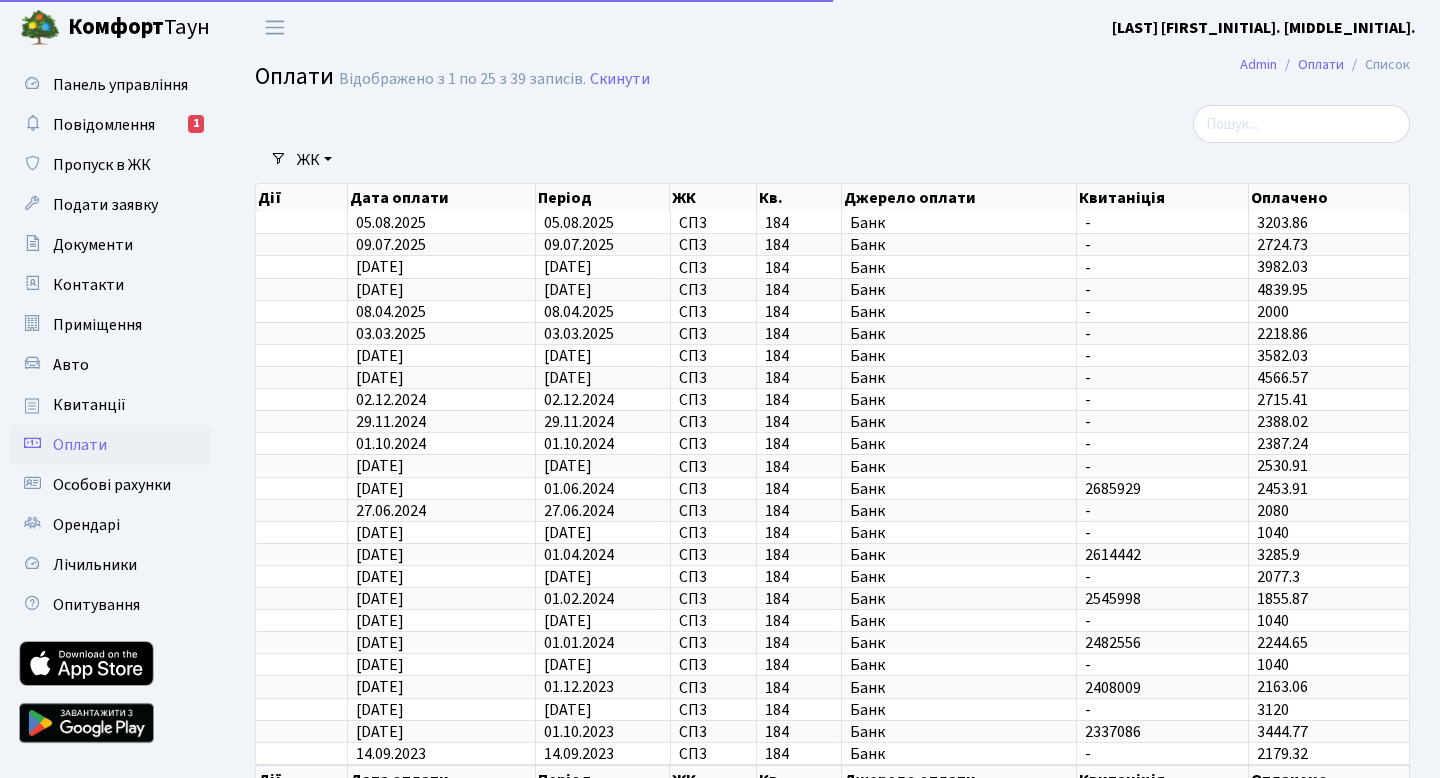 select on "25" 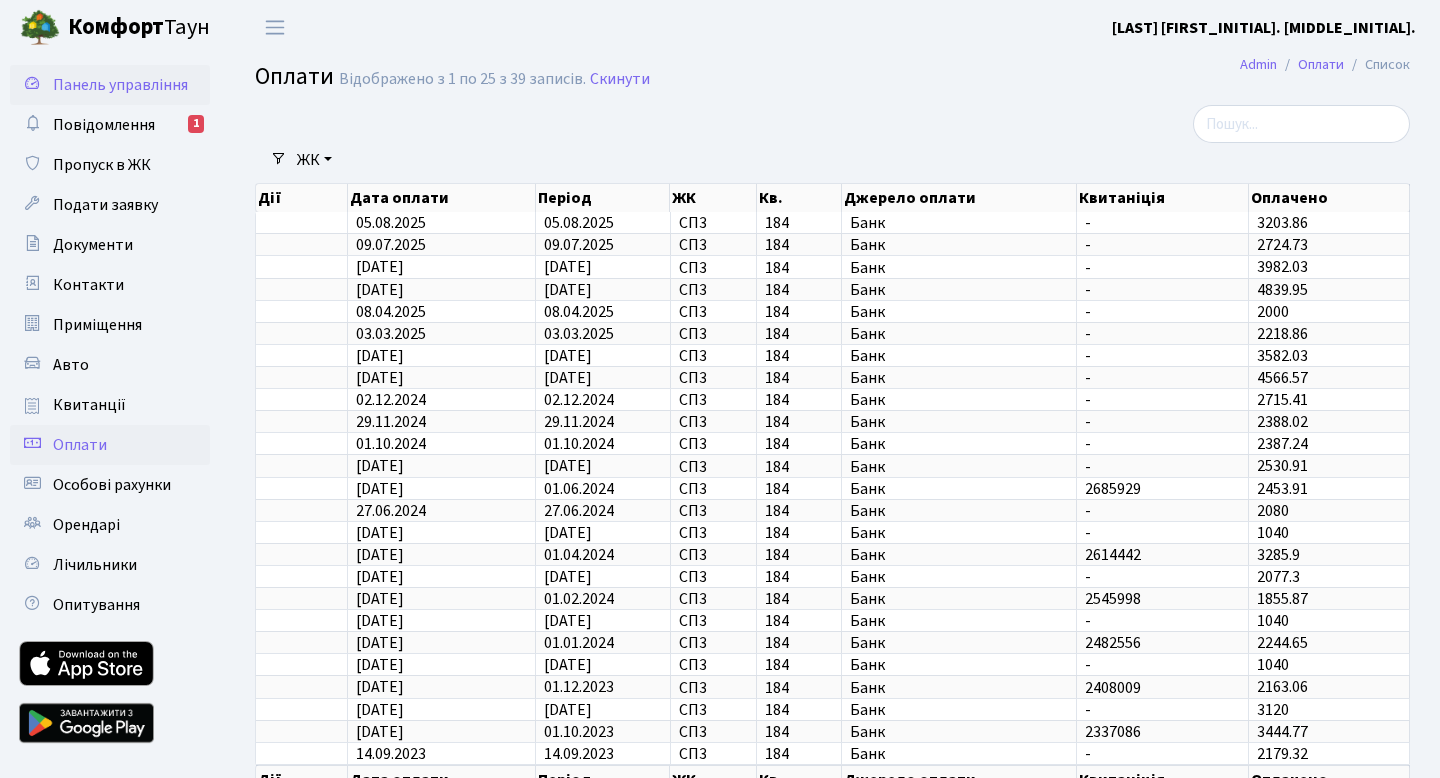 click on "Панель управління" at bounding box center (120, 85) 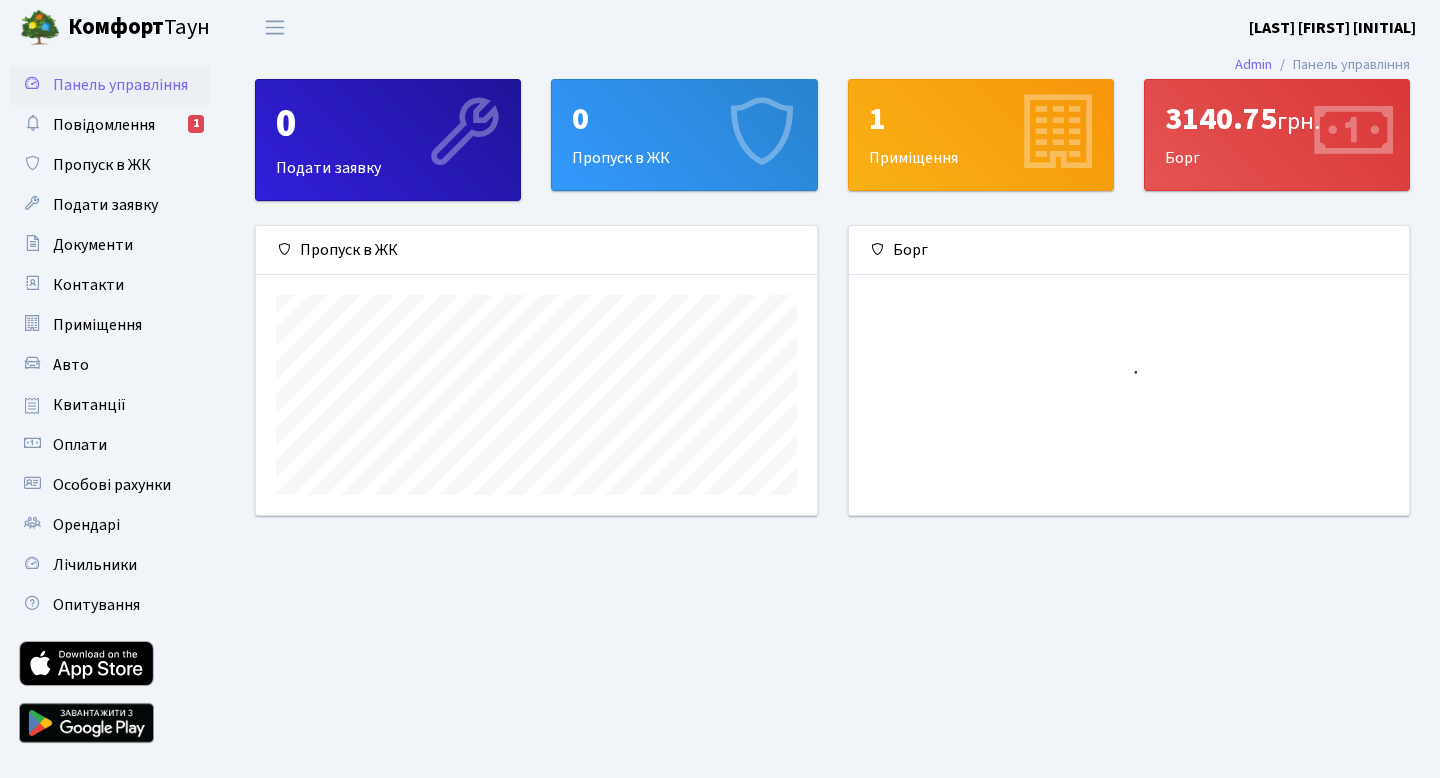 scroll, scrollTop: 0, scrollLeft: 0, axis: both 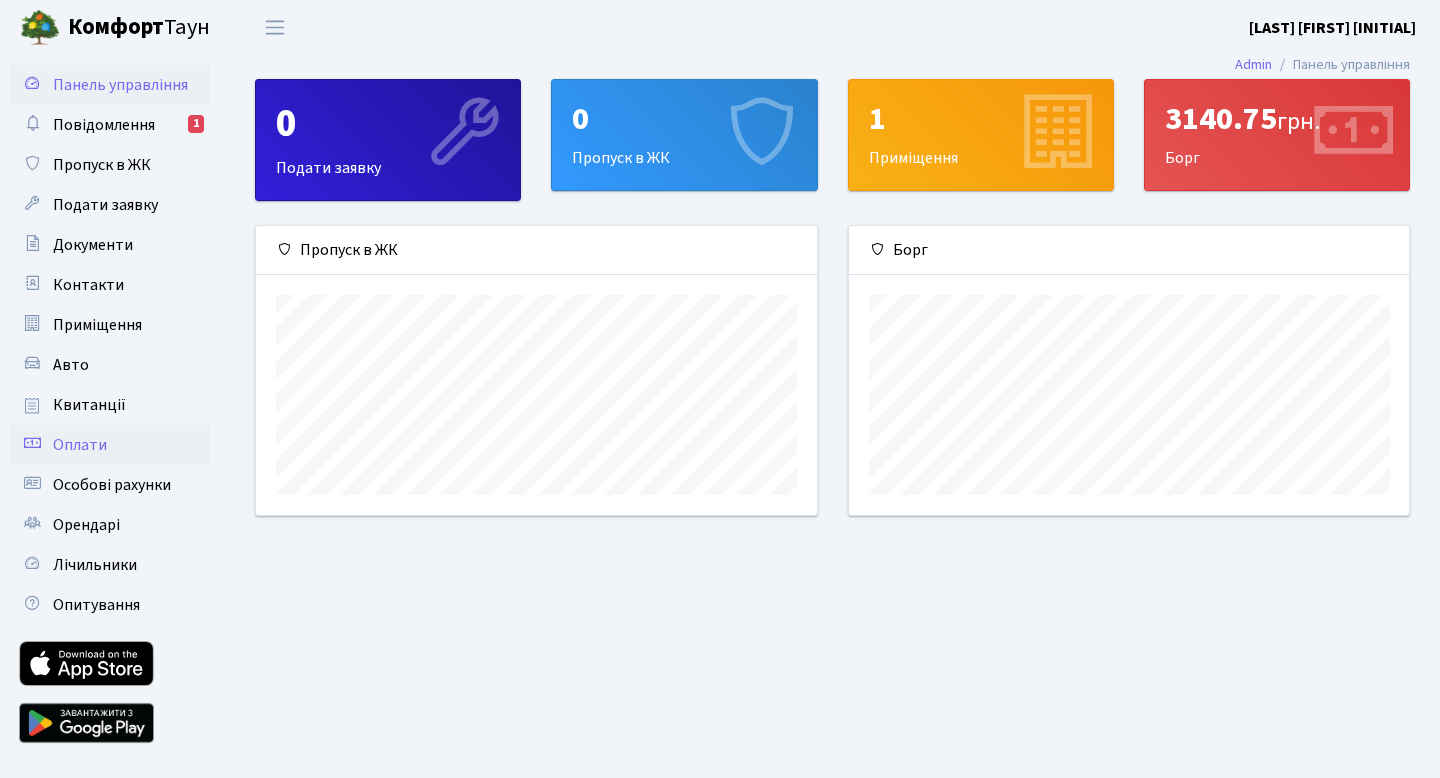 click on "Оплати" at bounding box center [80, 445] 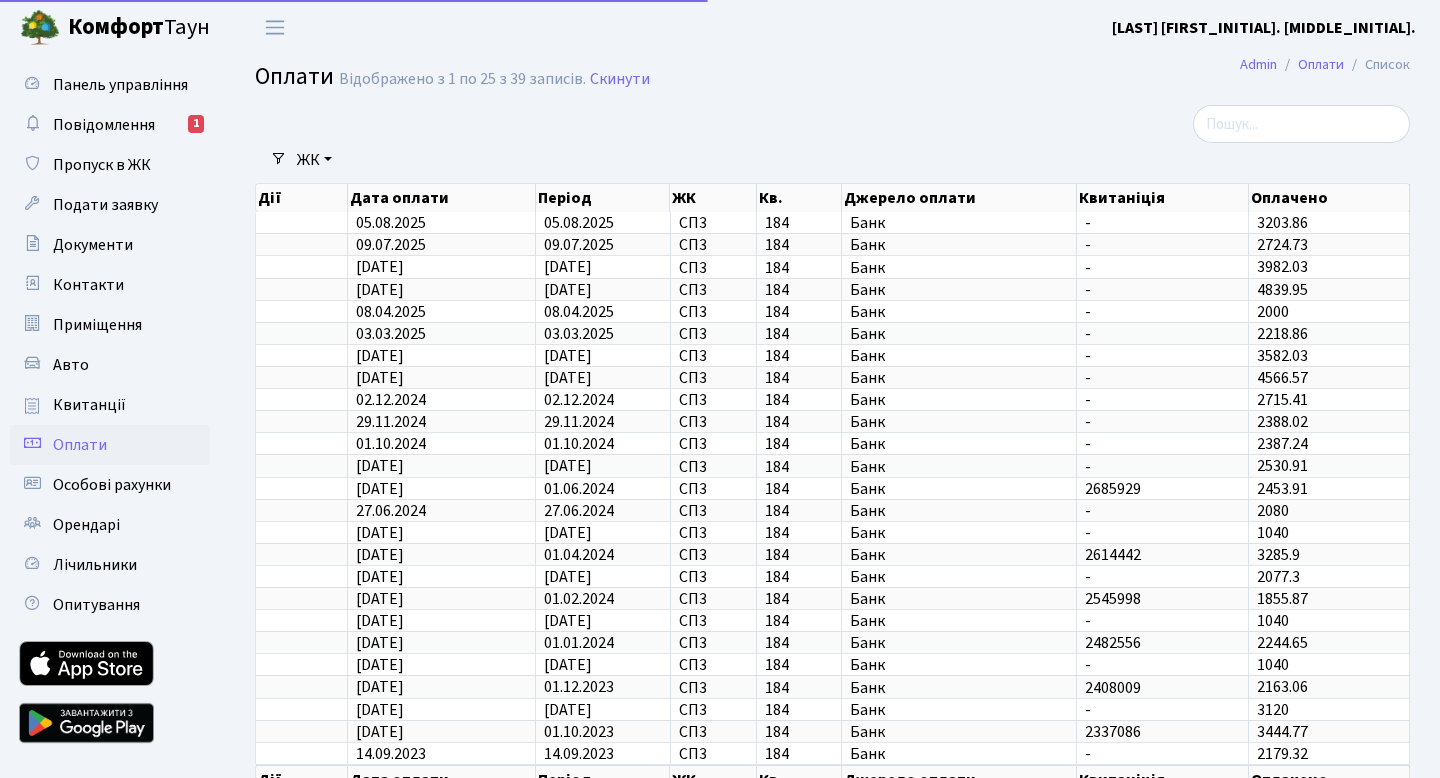 select on "25" 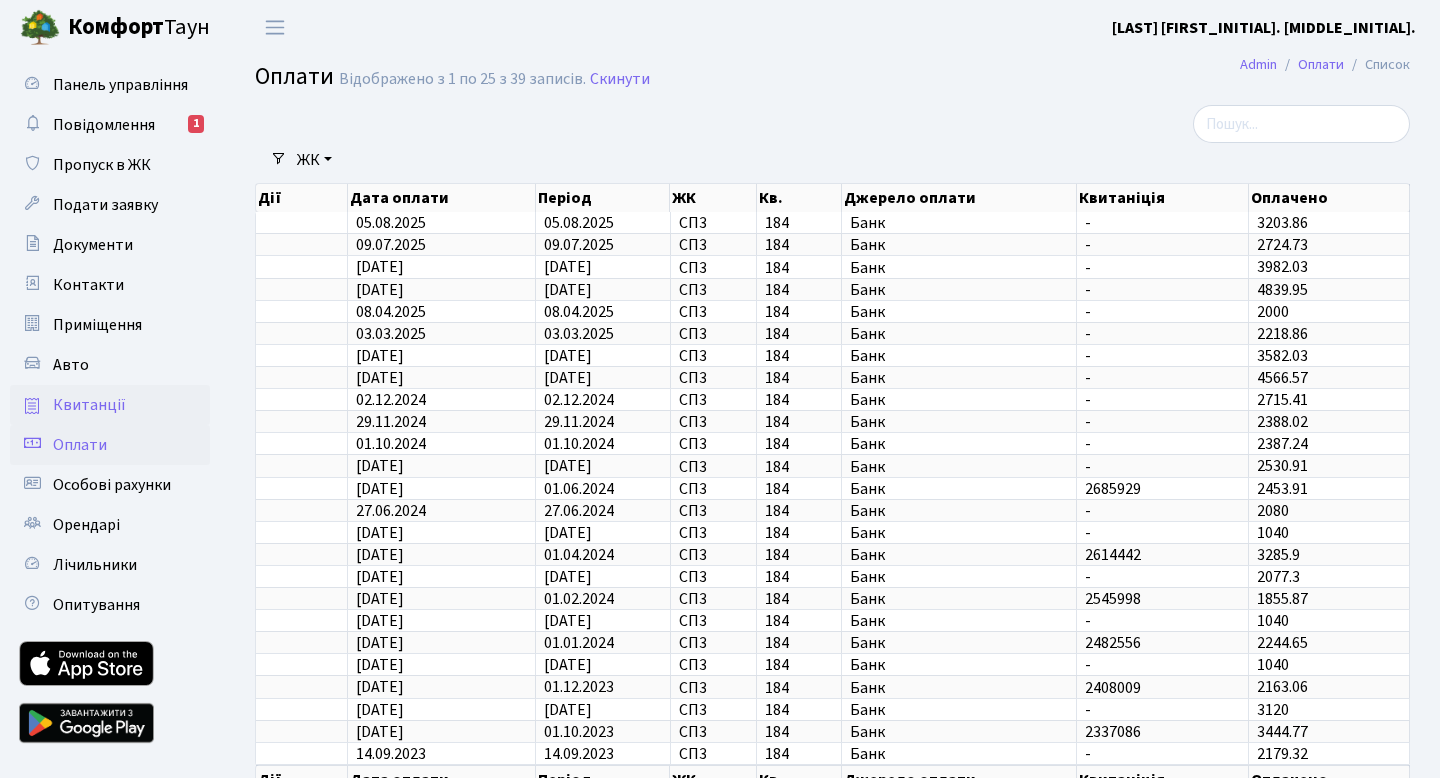 click on "Квитанції" at bounding box center (110, 405) 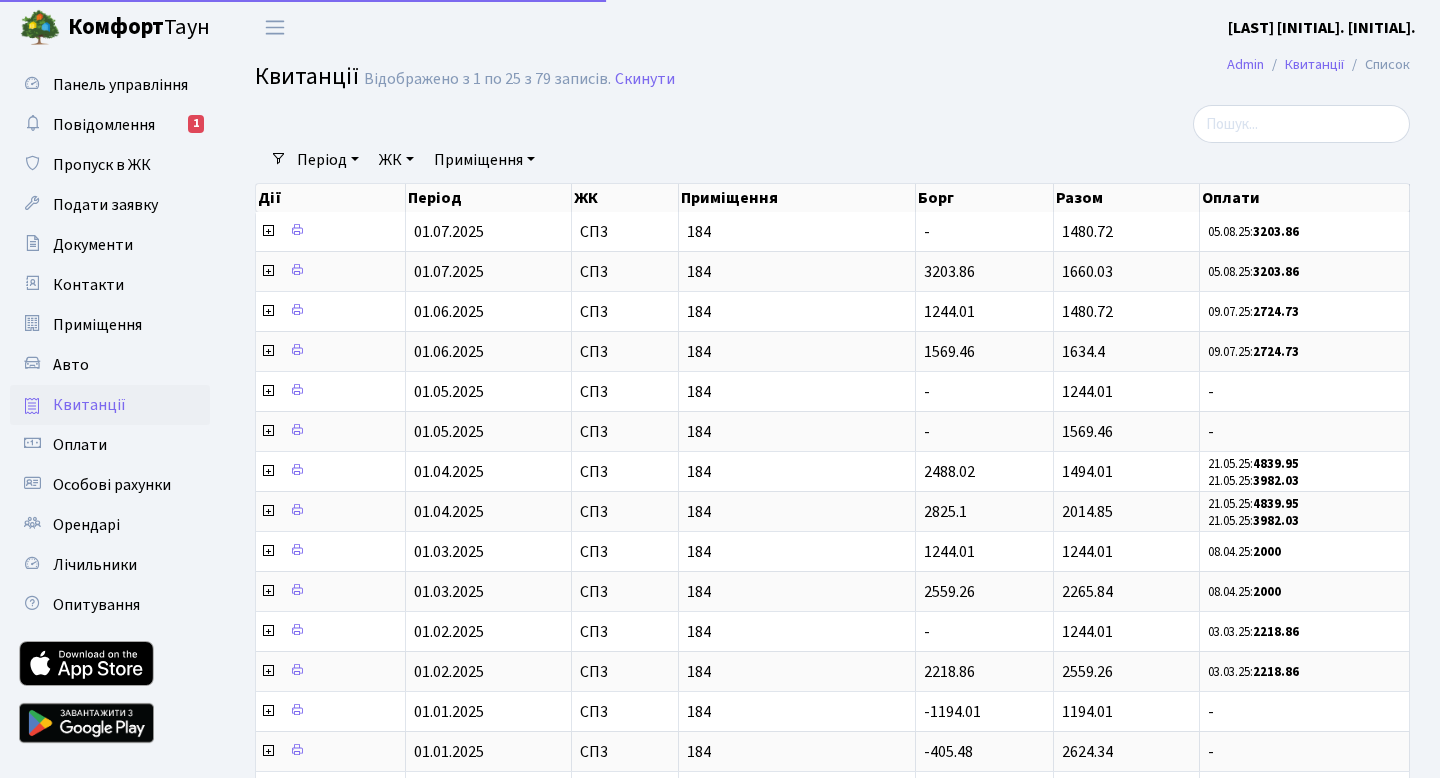 select on "25" 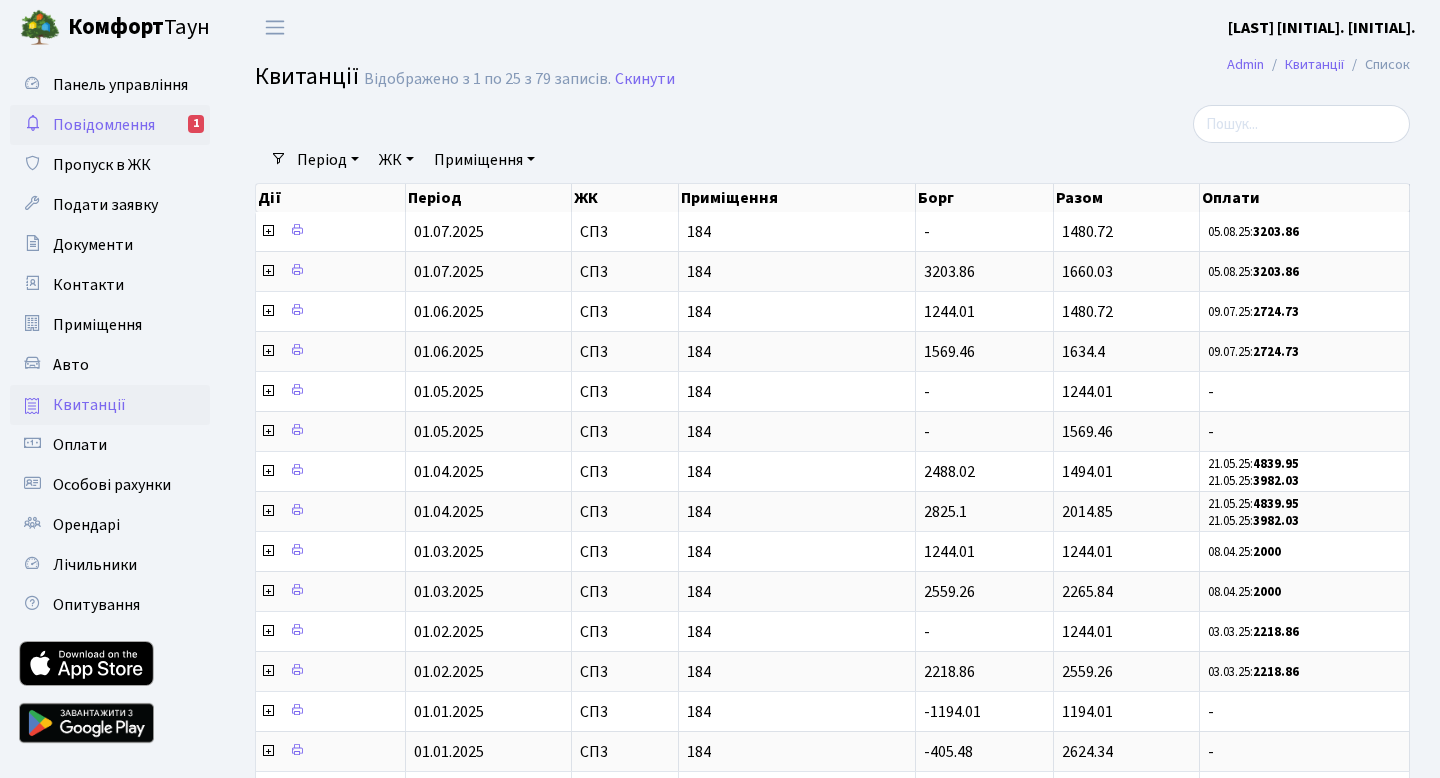 click on "Повідомлення" at bounding box center (104, 125) 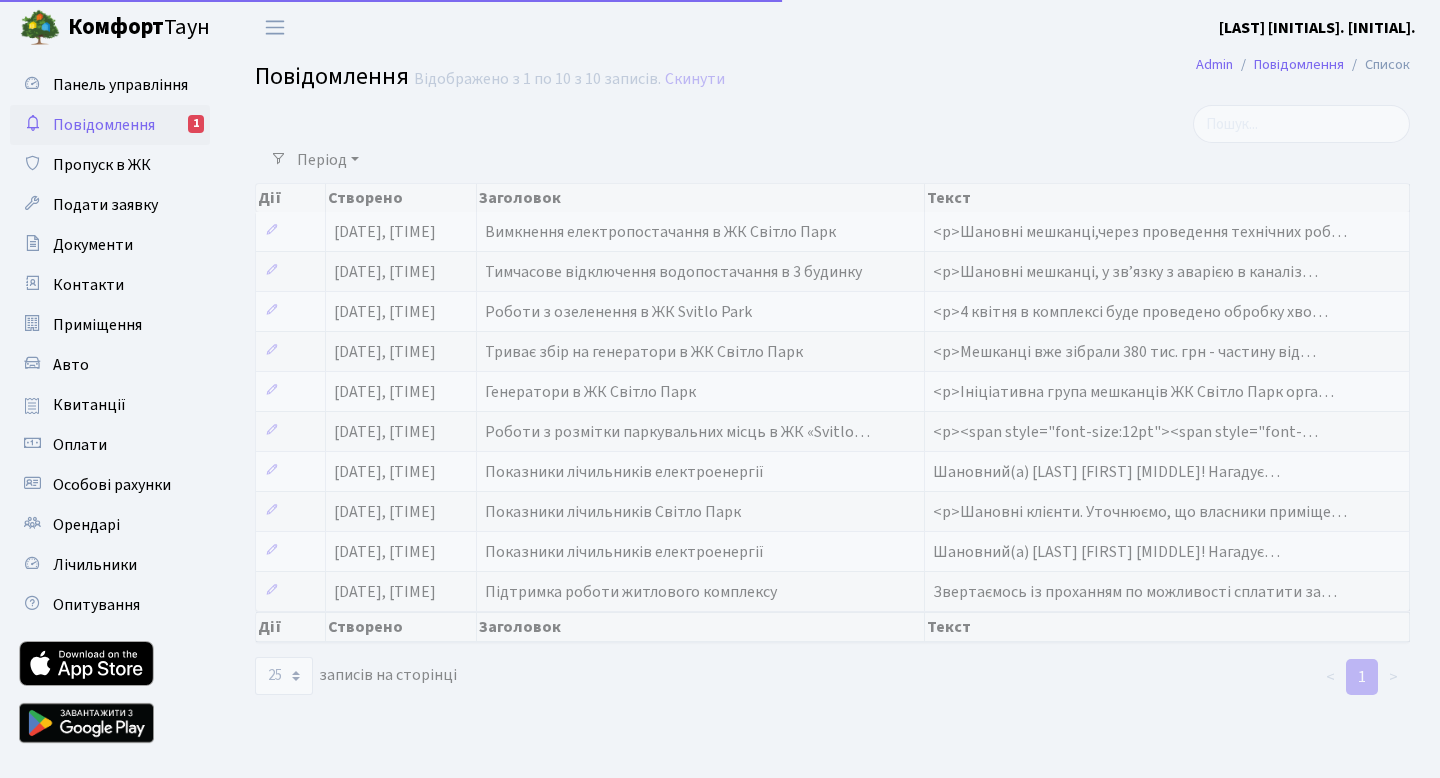 select on "25" 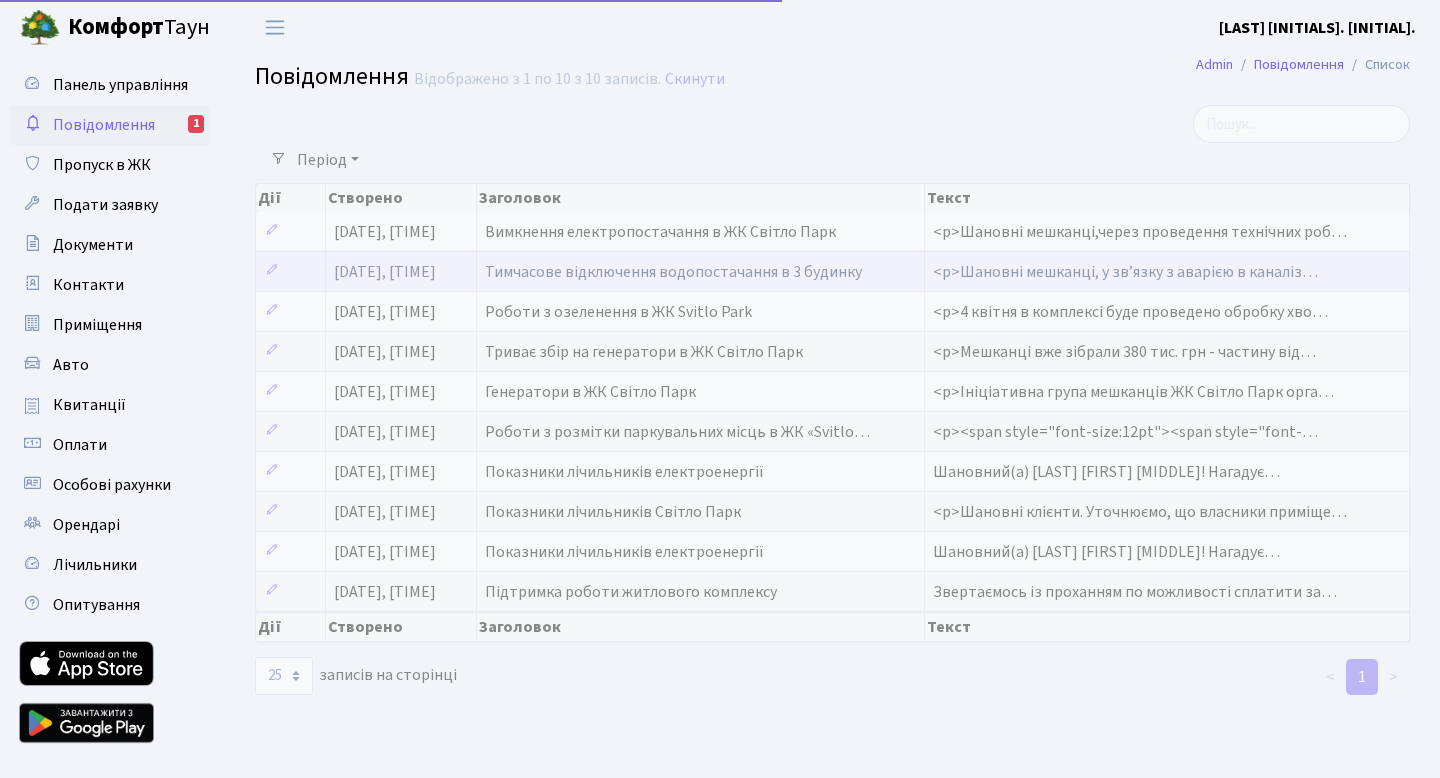 scroll, scrollTop: 0, scrollLeft: 0, axis: both 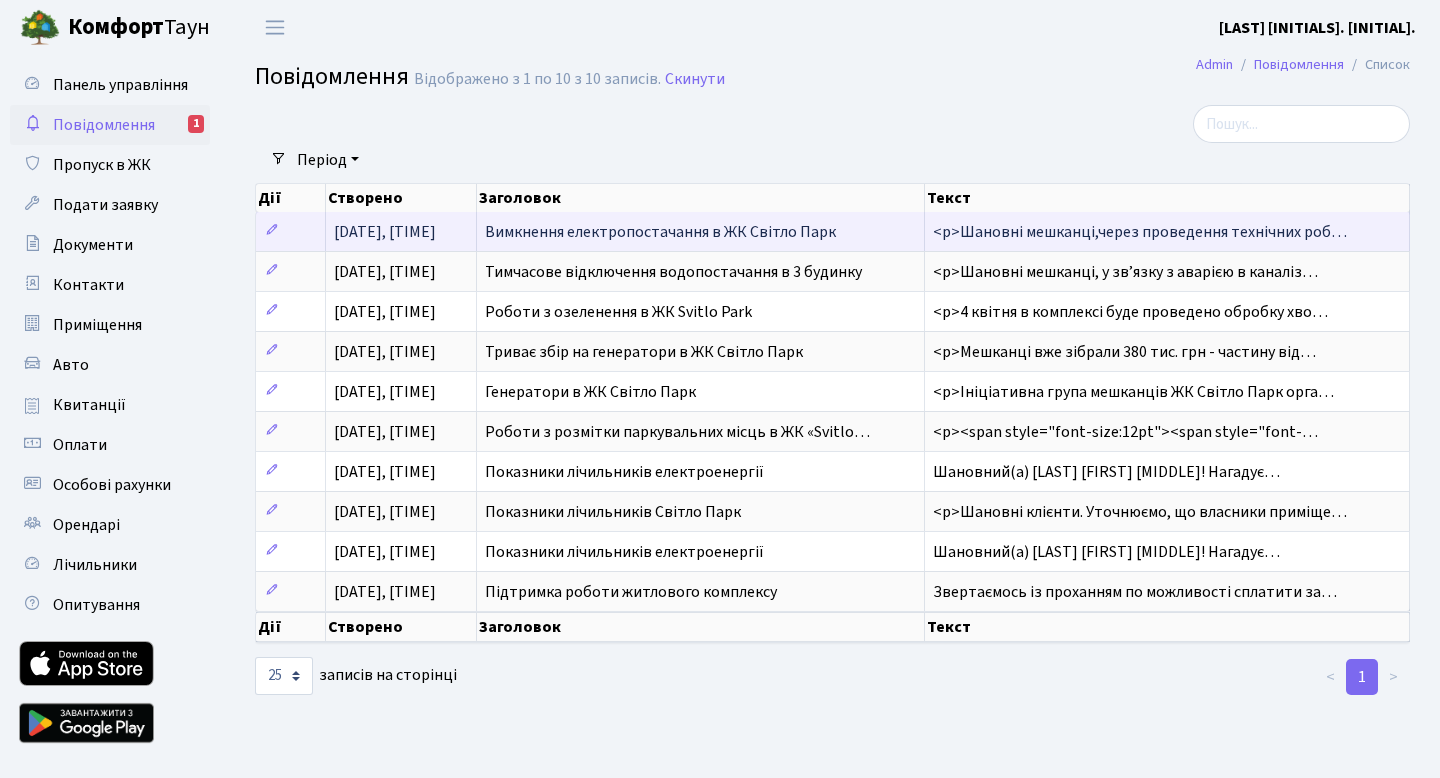 click on "[DATE], [TIME]" at bounding box center [385, 232] 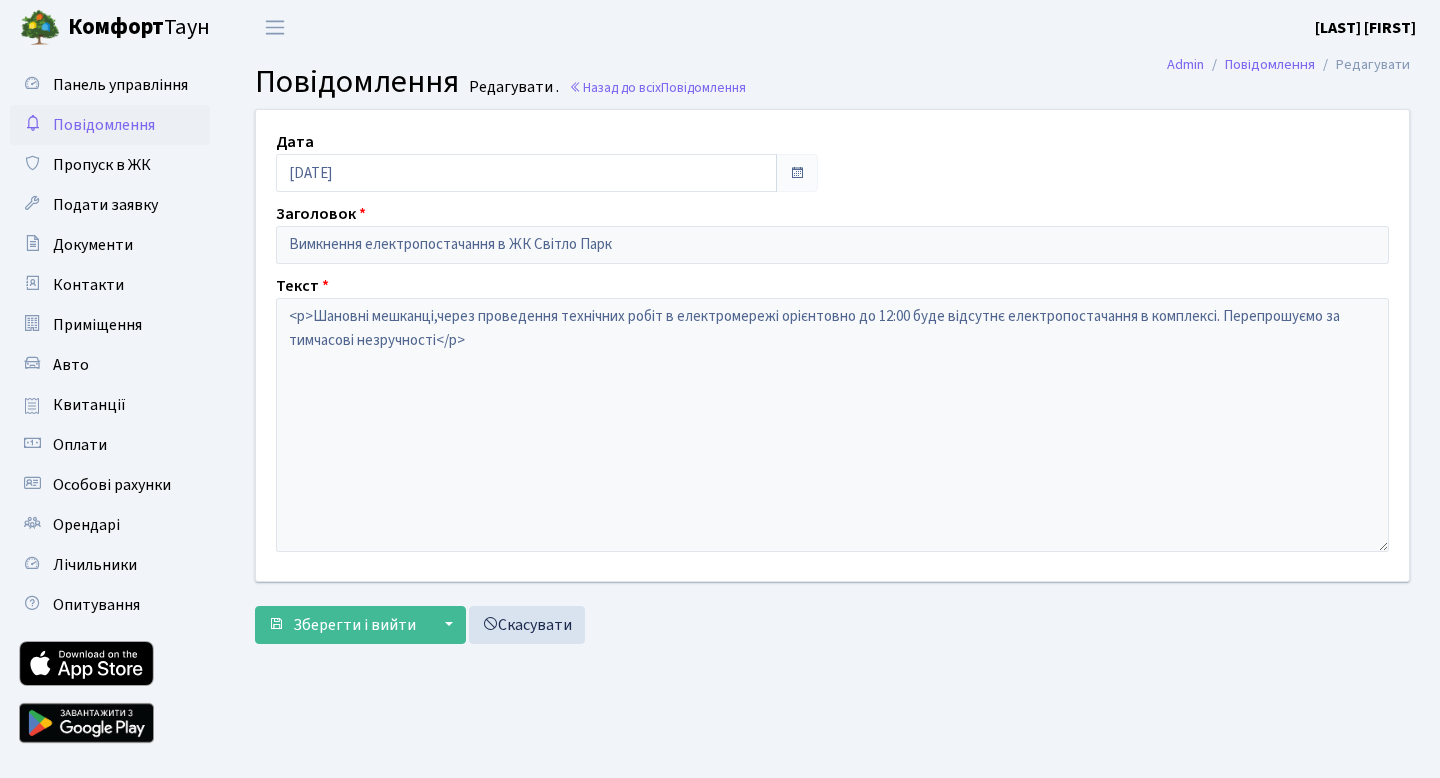 scroll, scrollTop: 0, scrollLeft: 0, axis: both 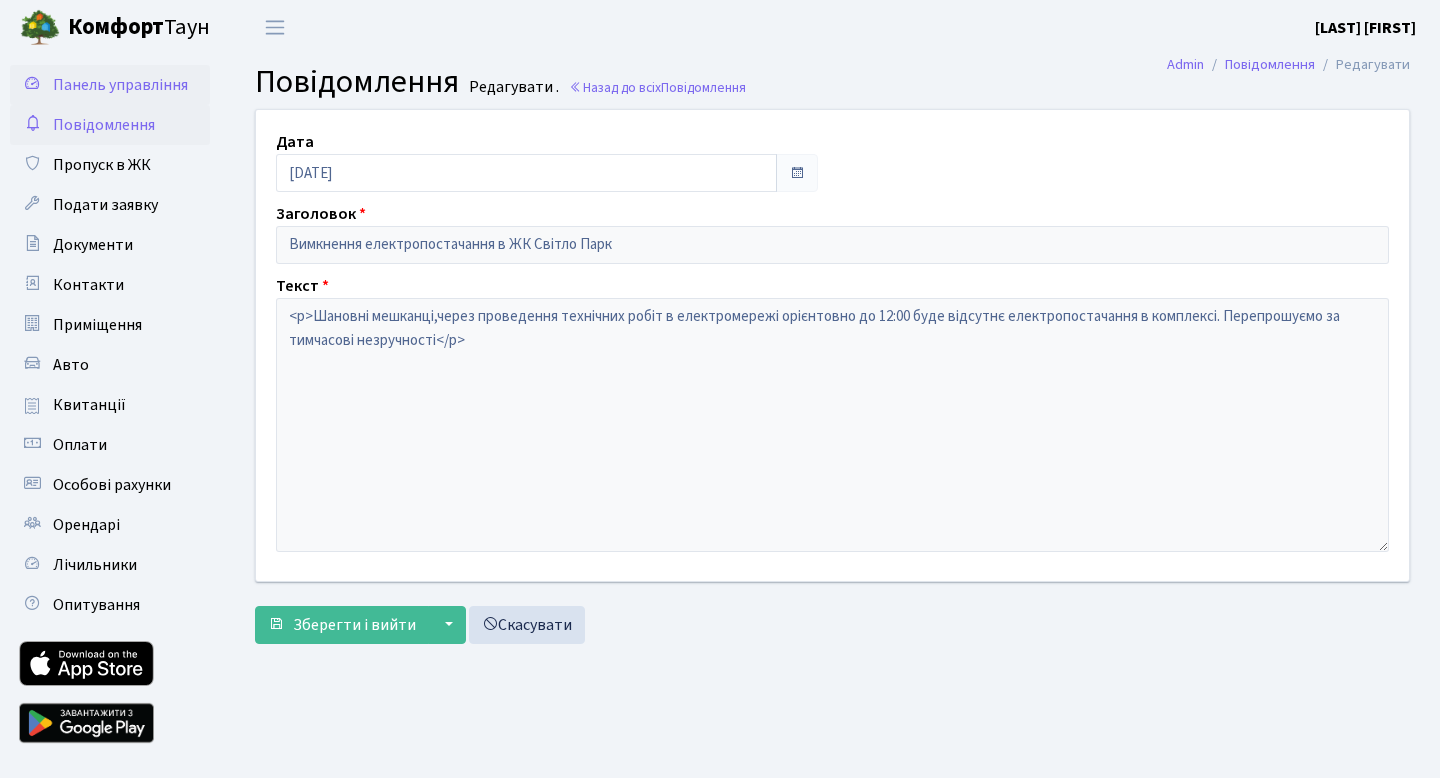 click on "Панель управління" at bounding box center [110, 85] 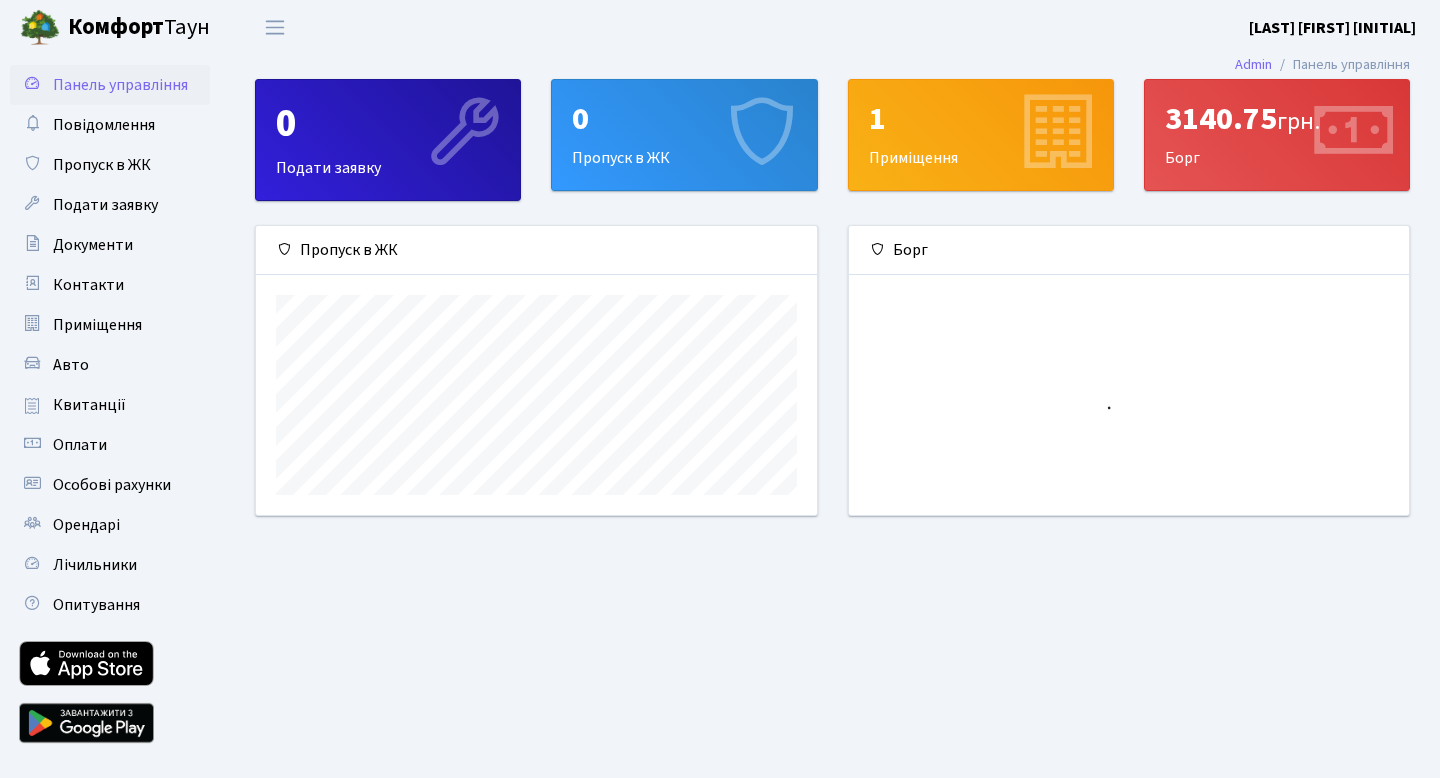 scroll, scrollTop: 0, scrollLeft: 0, axis: both 